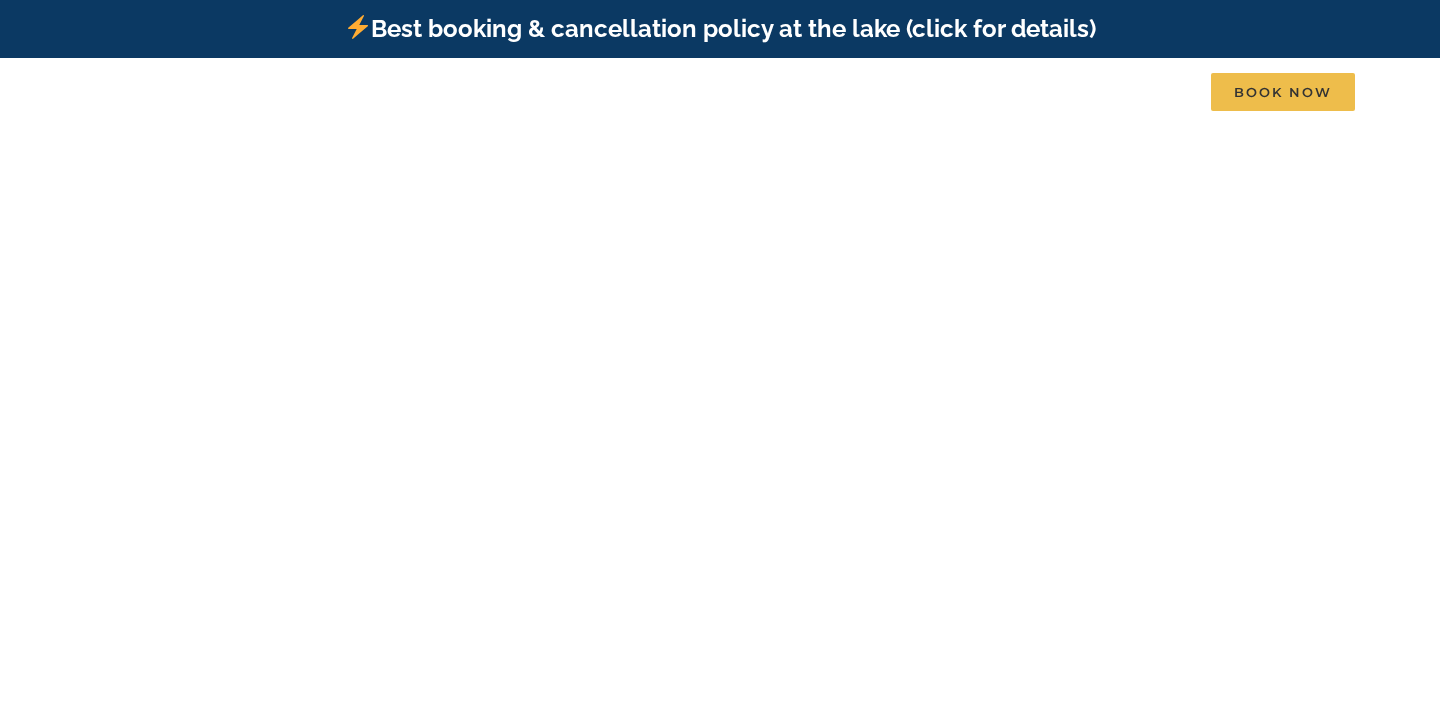 scroll, scrollTop: 0, scrollLeft: 0, axis: both 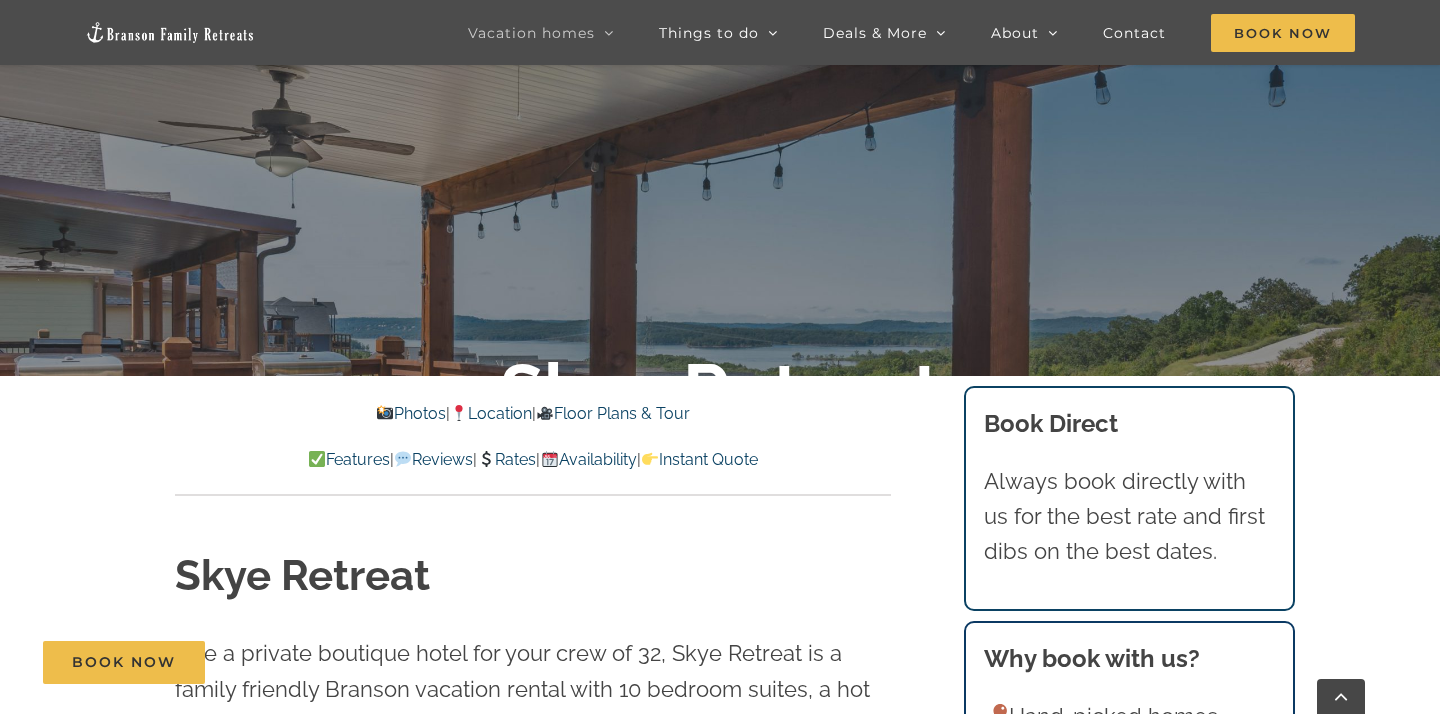 click on "Floor Plans & Tour" at bounding box center (613, 413) 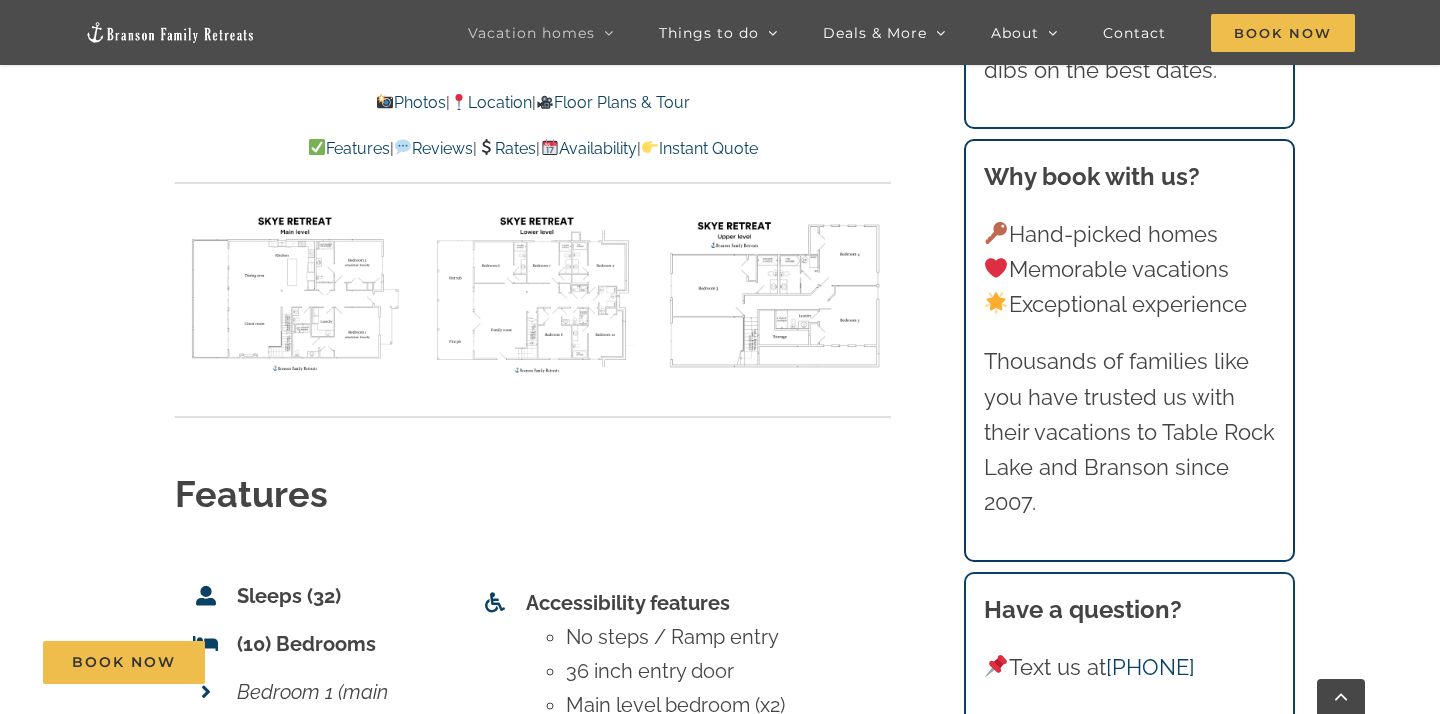 scroll, scrollTop: 7250, scrollLeft: 0, axis: vertical 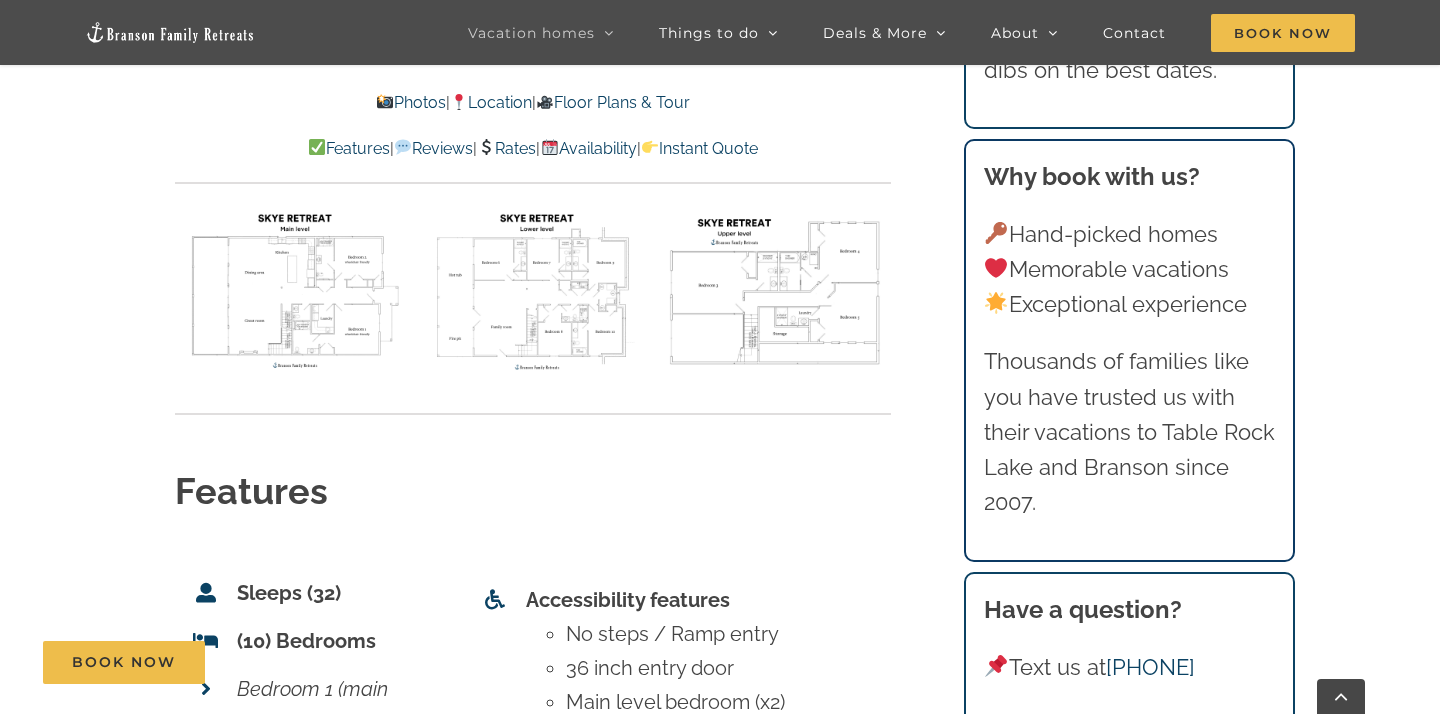 click at bounding box center [291, 290] 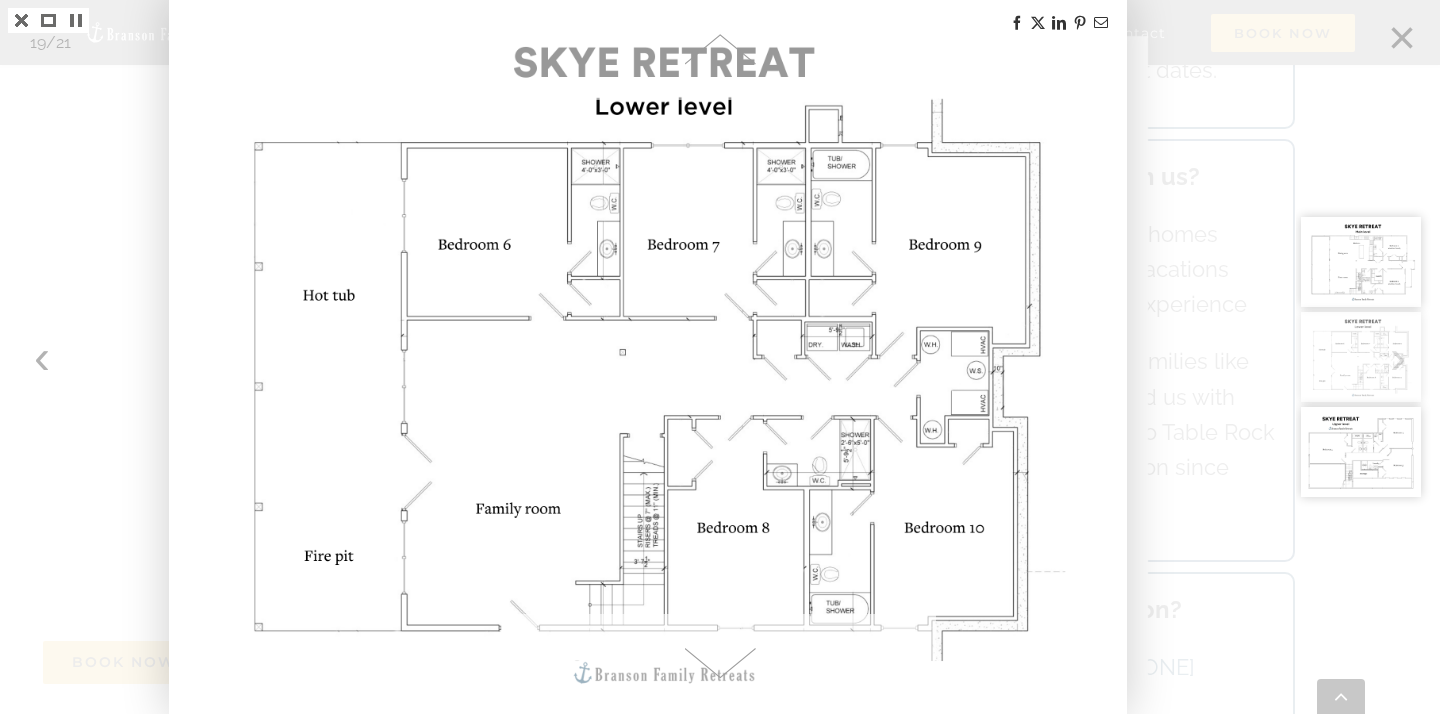 click at bounding box center (1361, 262) 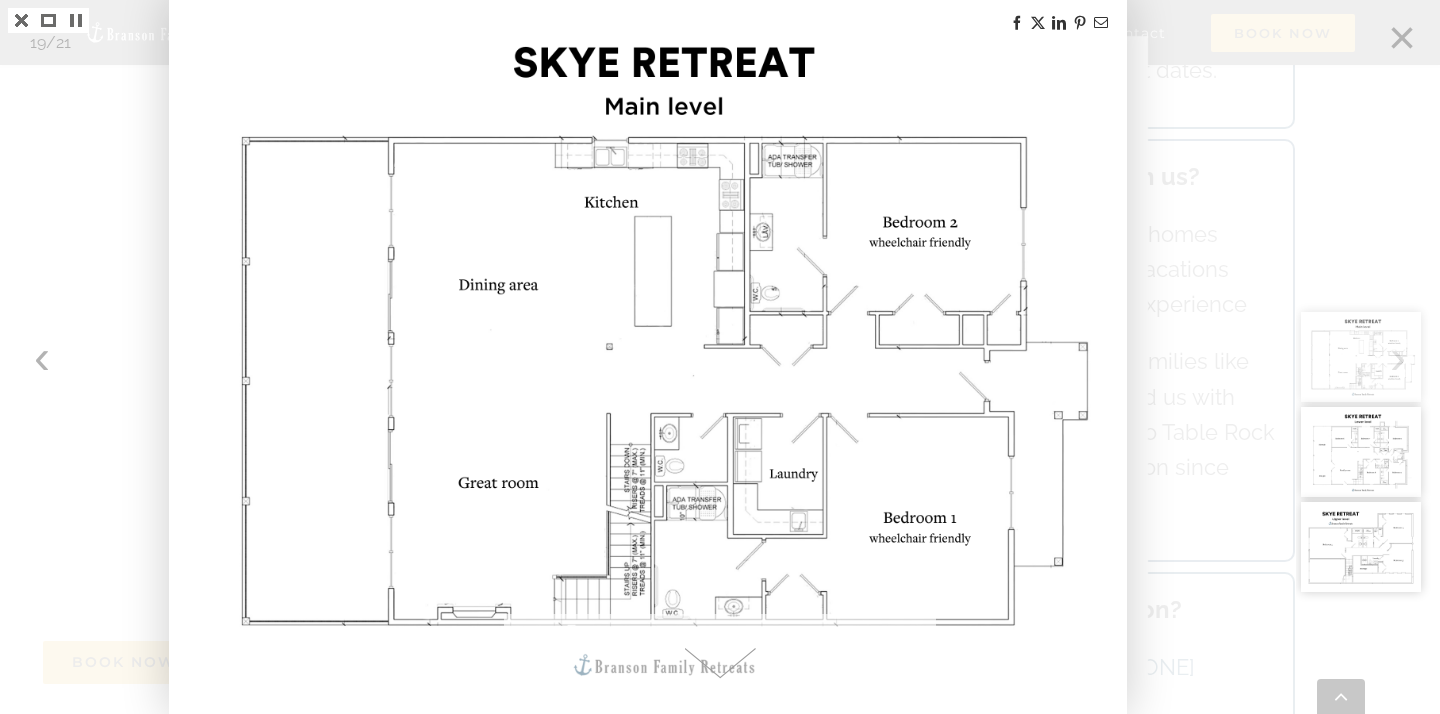 click at bounding box center (648, 357) 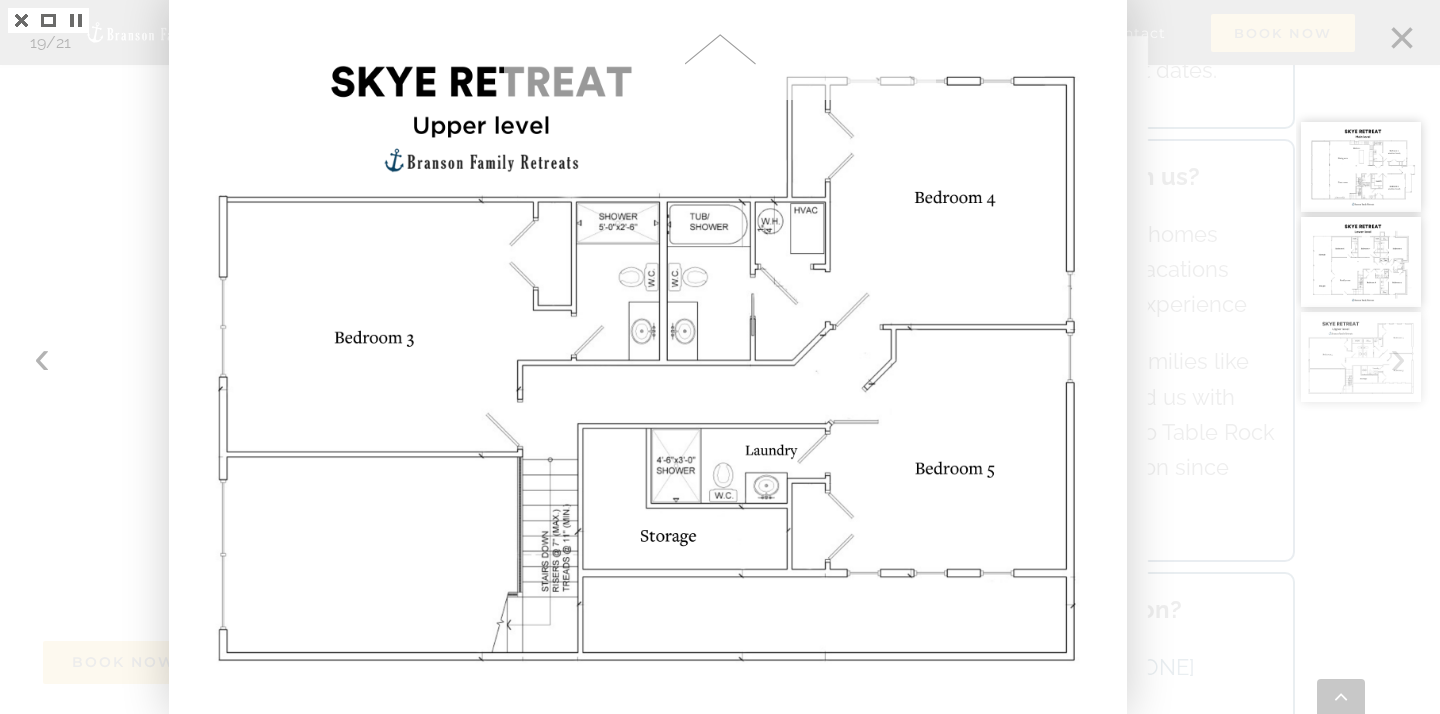 click at bounding box center (1368, 357) 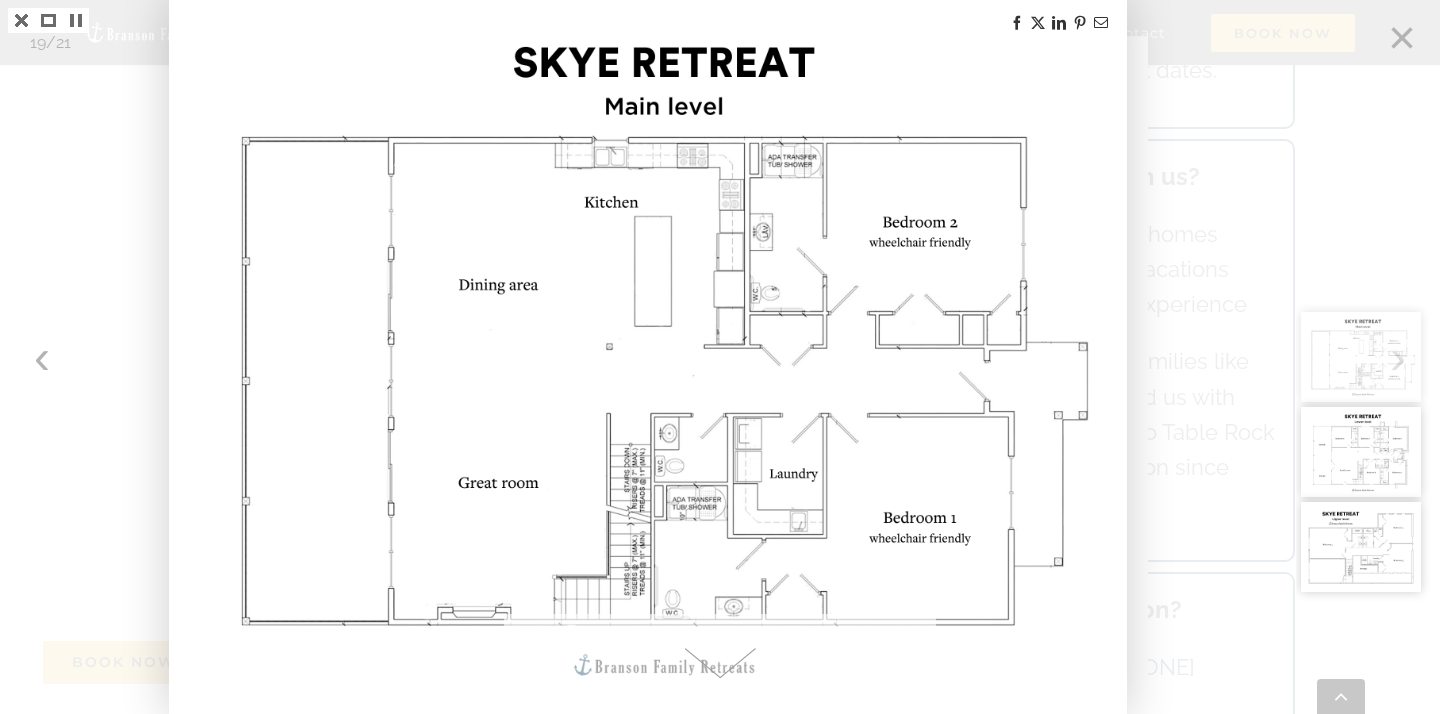 click at bounding box center (1368, 357) 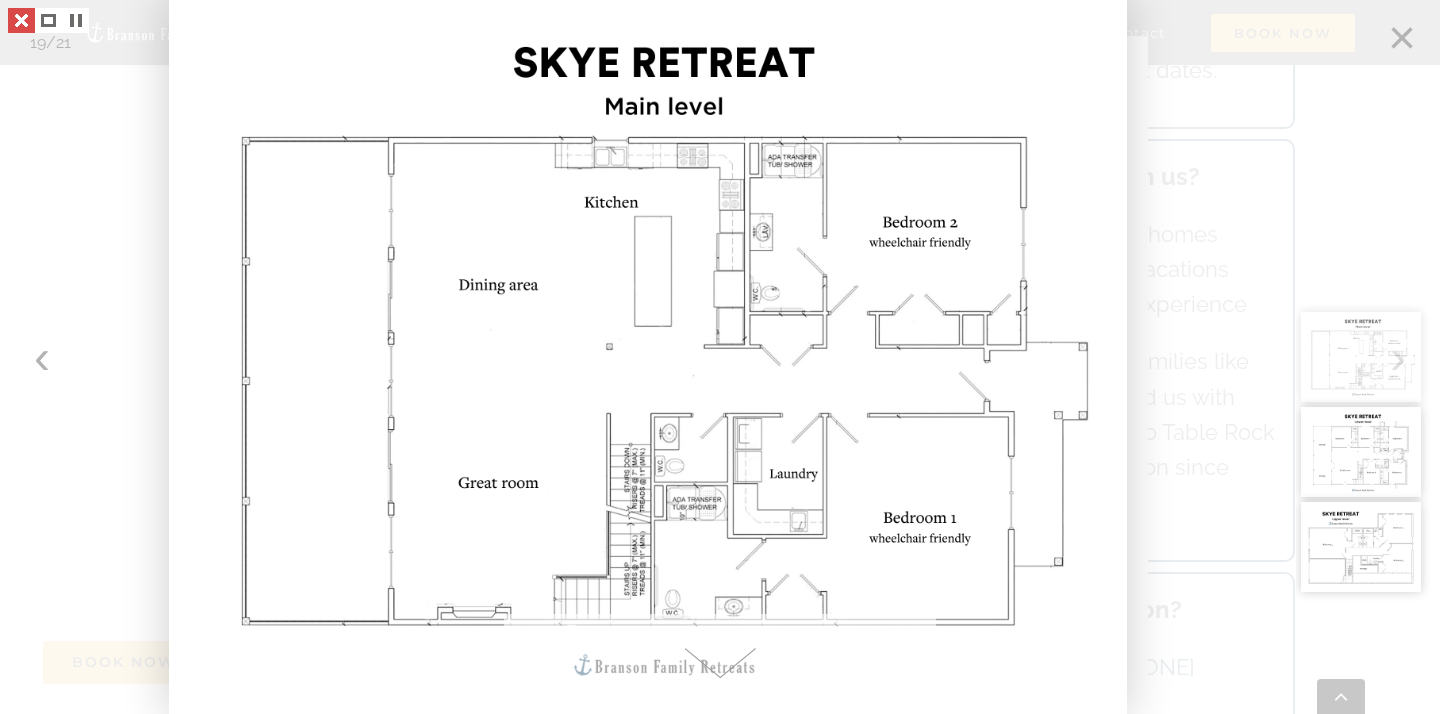 click at bounding box center (21, 20) 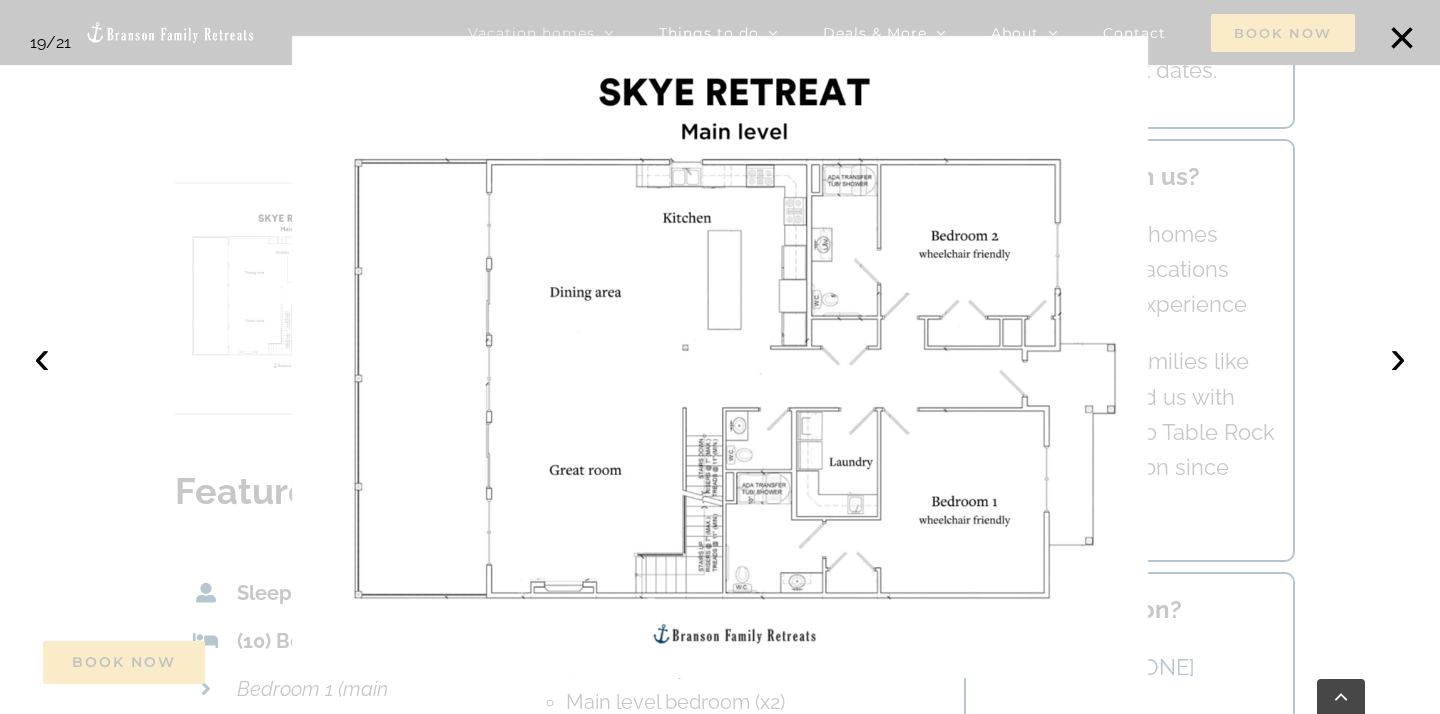 click at bounding box center (720, 357) 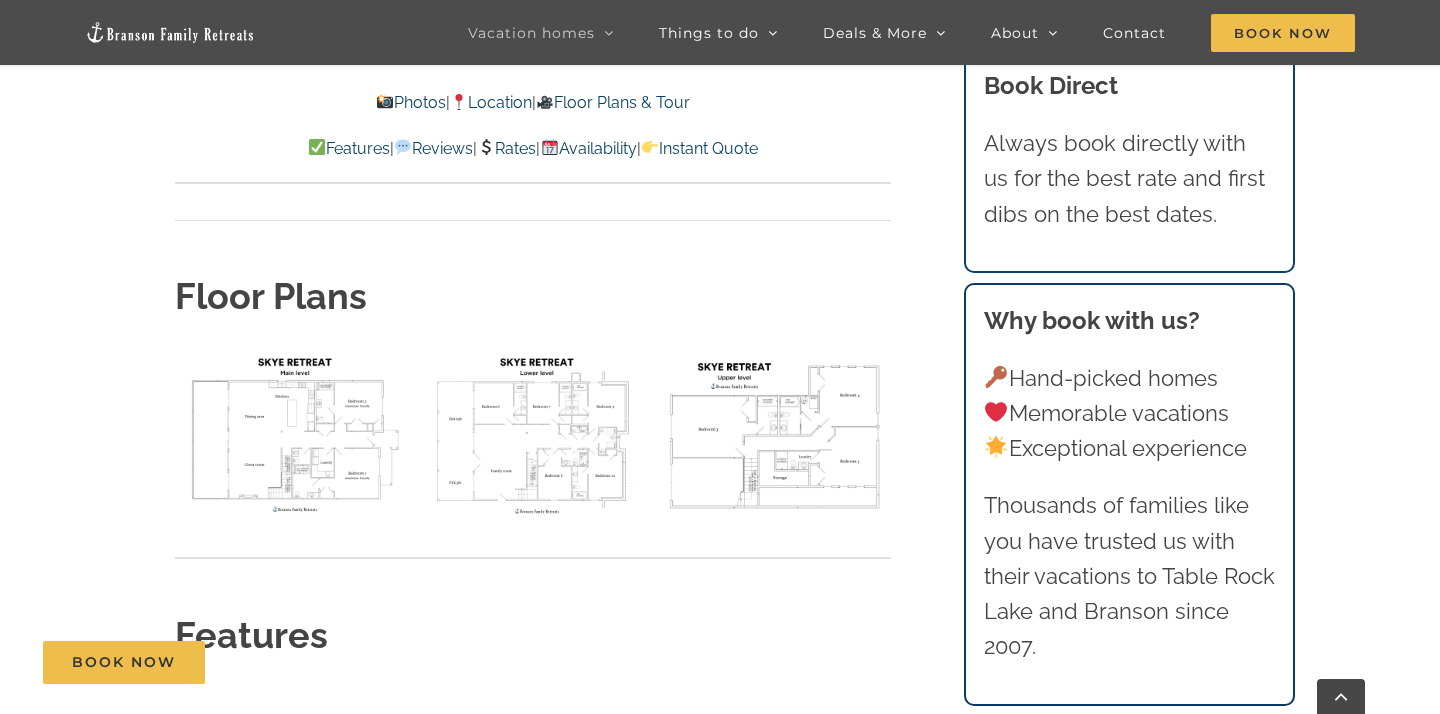 click on "Photos" at bounding box center [410, 102] 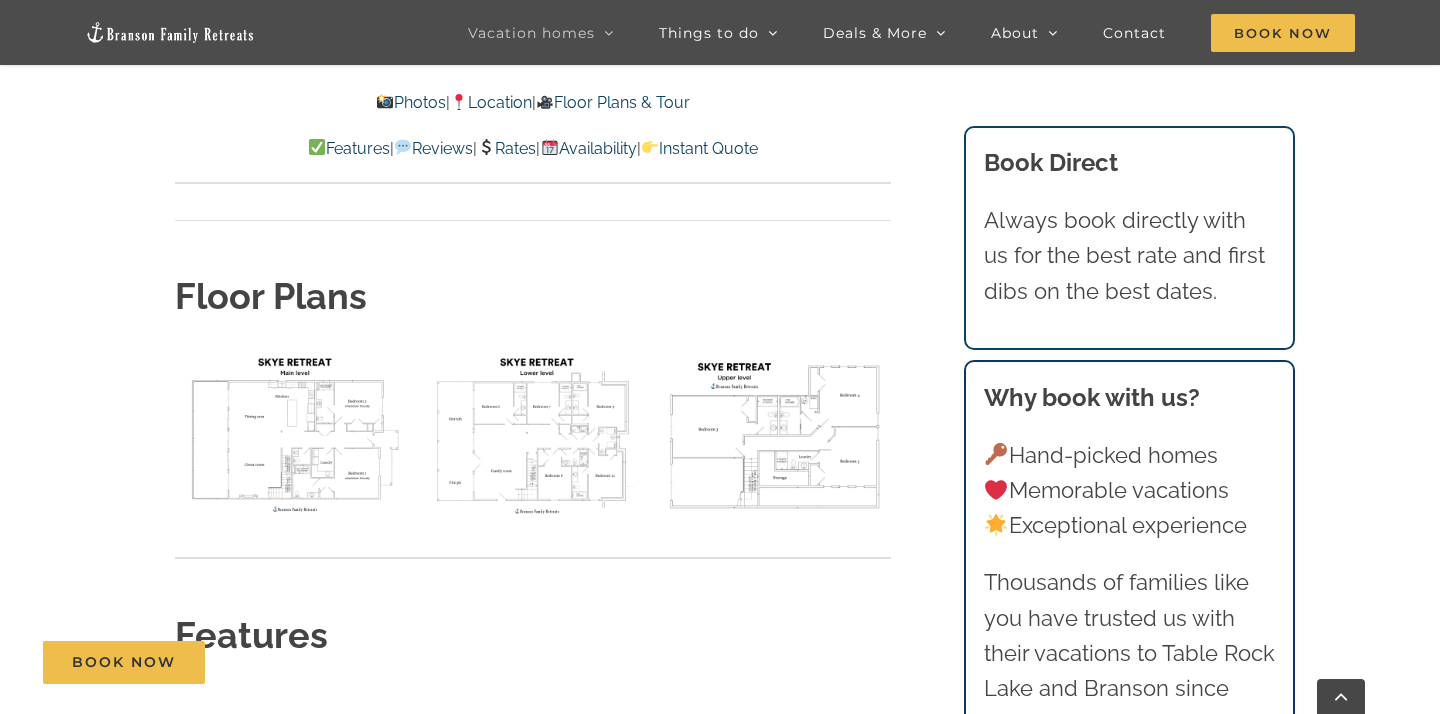 scroll, scrollTop: 1155, scrollLeft: 0, axis: vertical 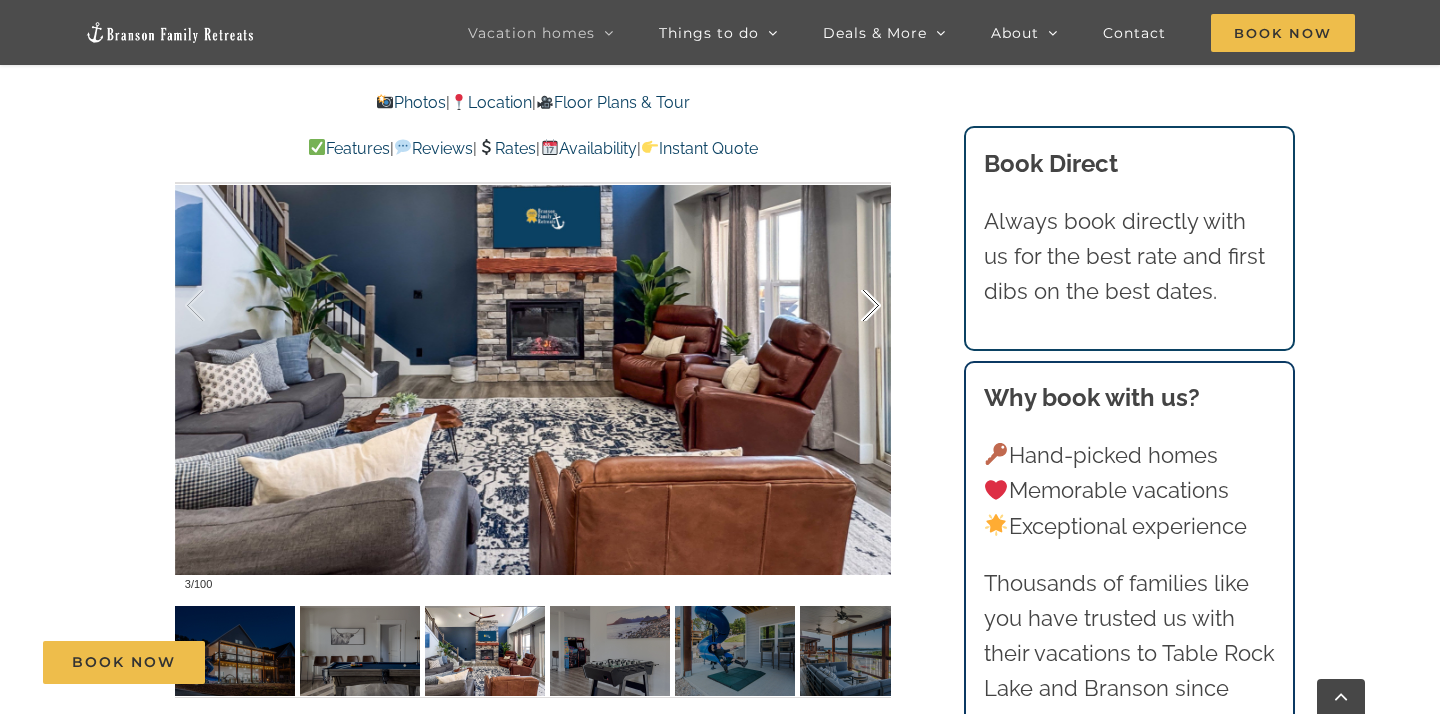 click at bounding box center (850, 306) 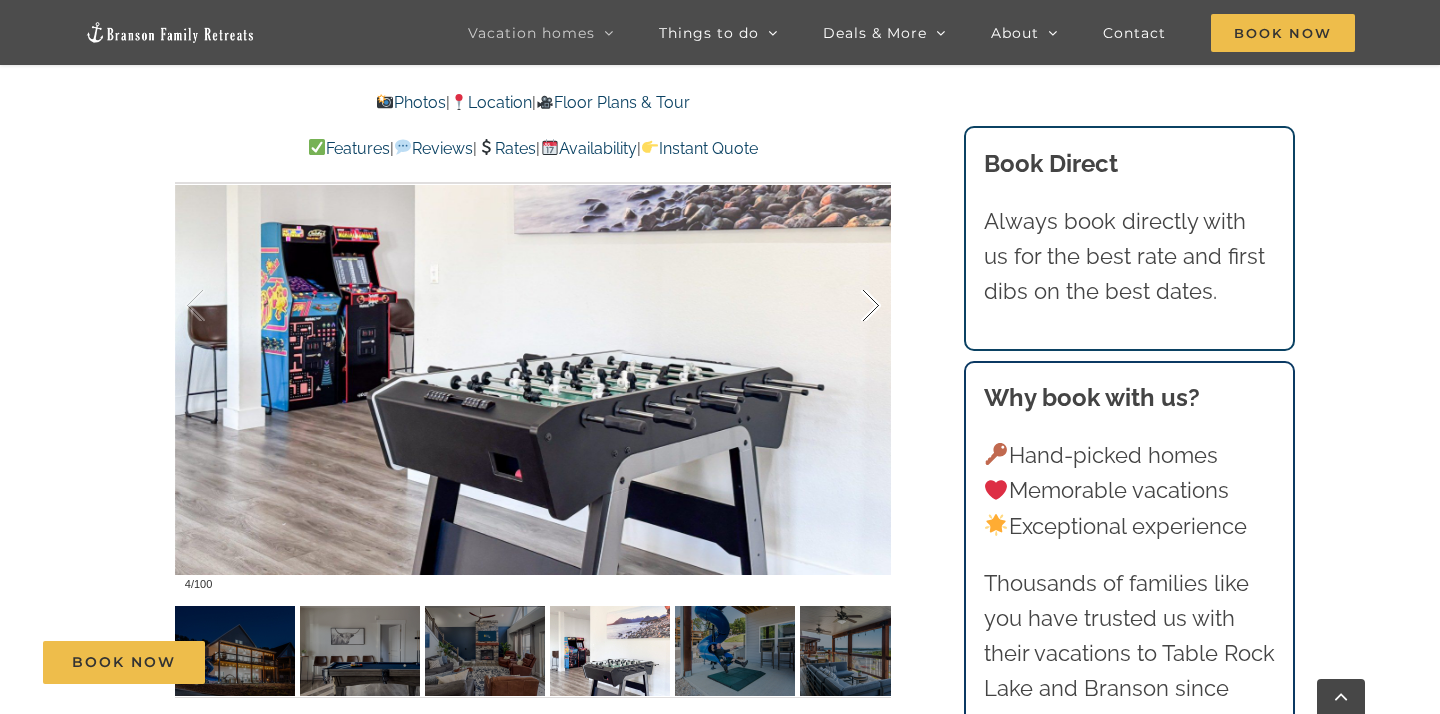 click at bounding box center (850, 306) 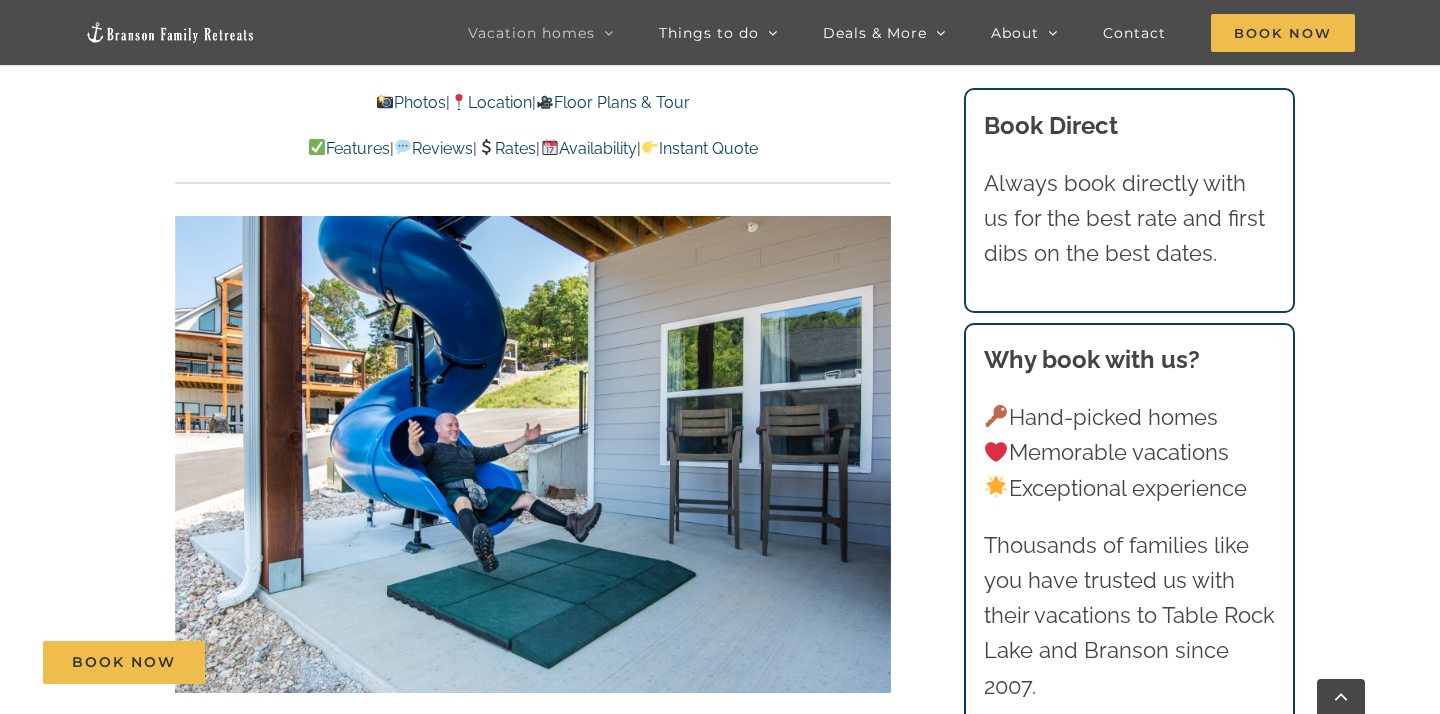 scroll, scrollTop: 1410, scrollLeft: 0, axis: vertical 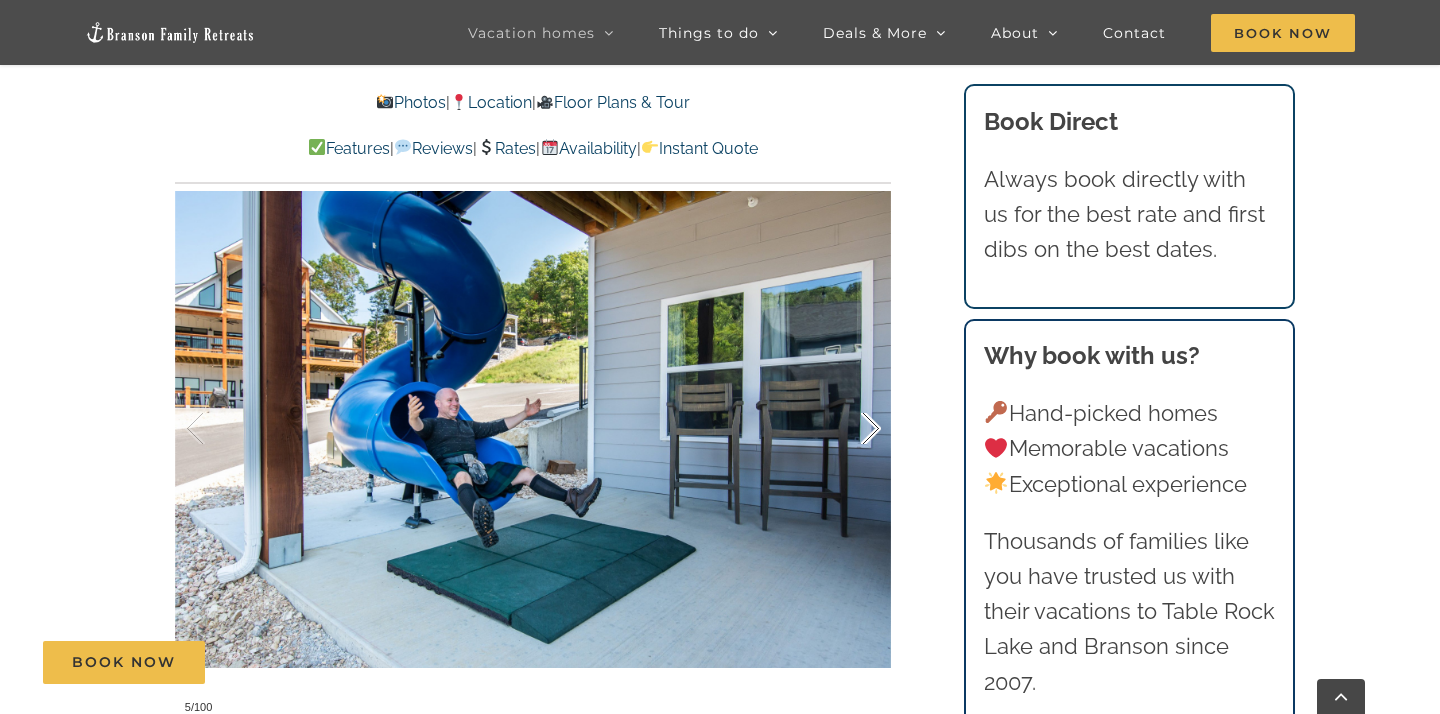 click at bounding box center (850, 429) 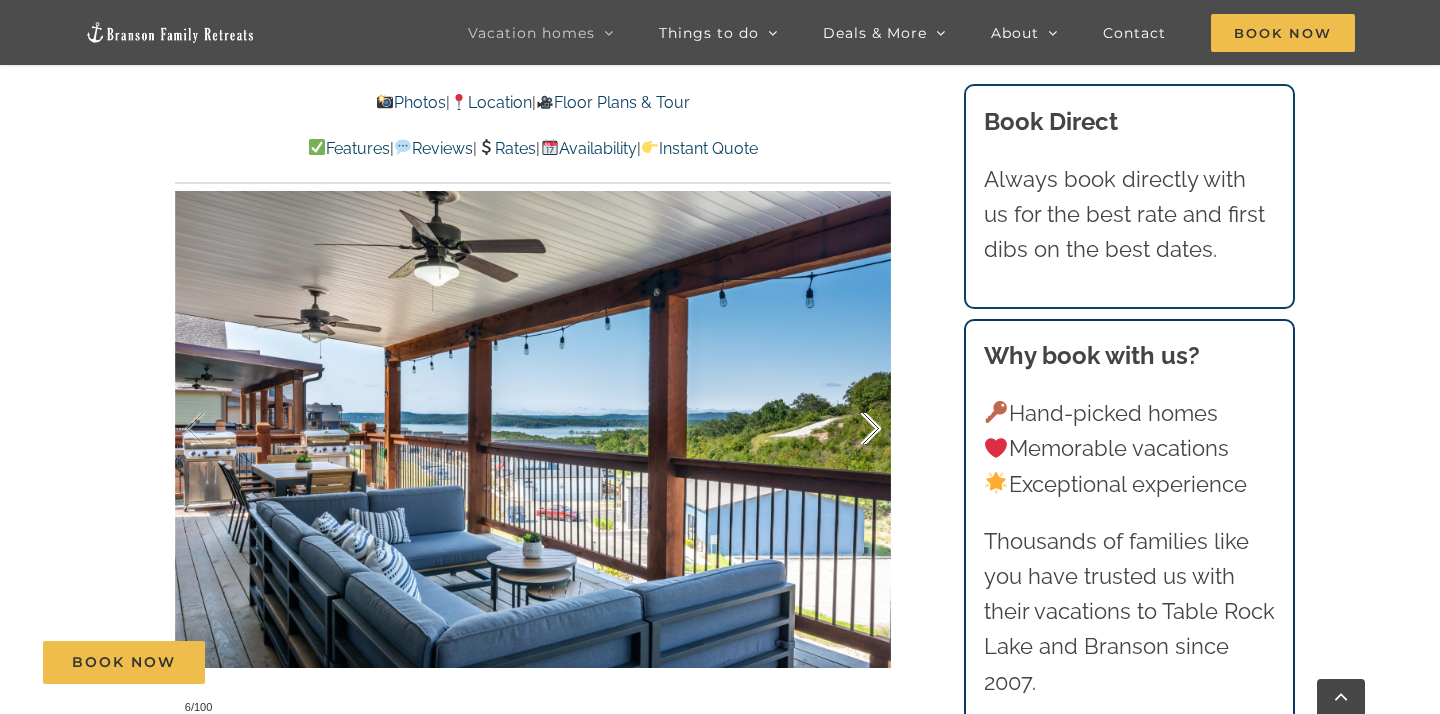 click at bounding box center [850, 429] 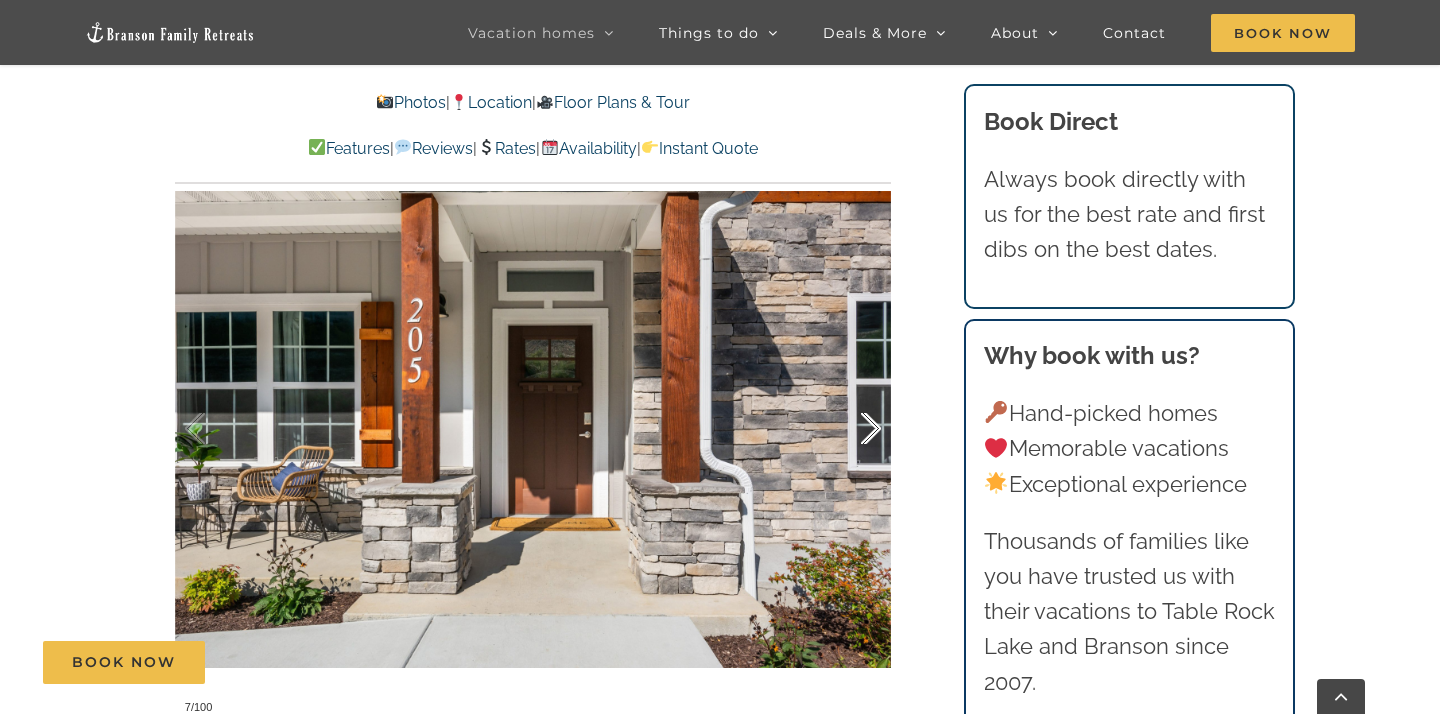 click at bounding box center (850, 429) 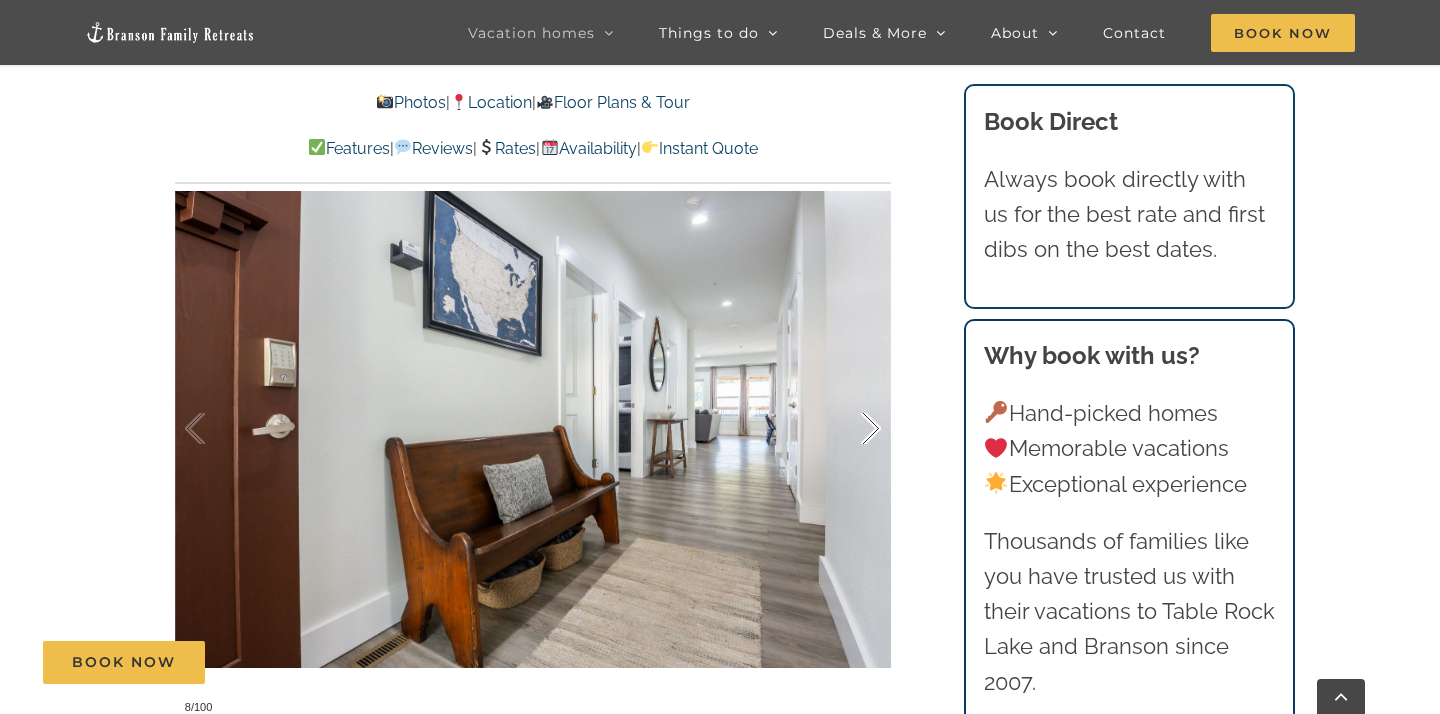 click at bounding box center (850, 429) 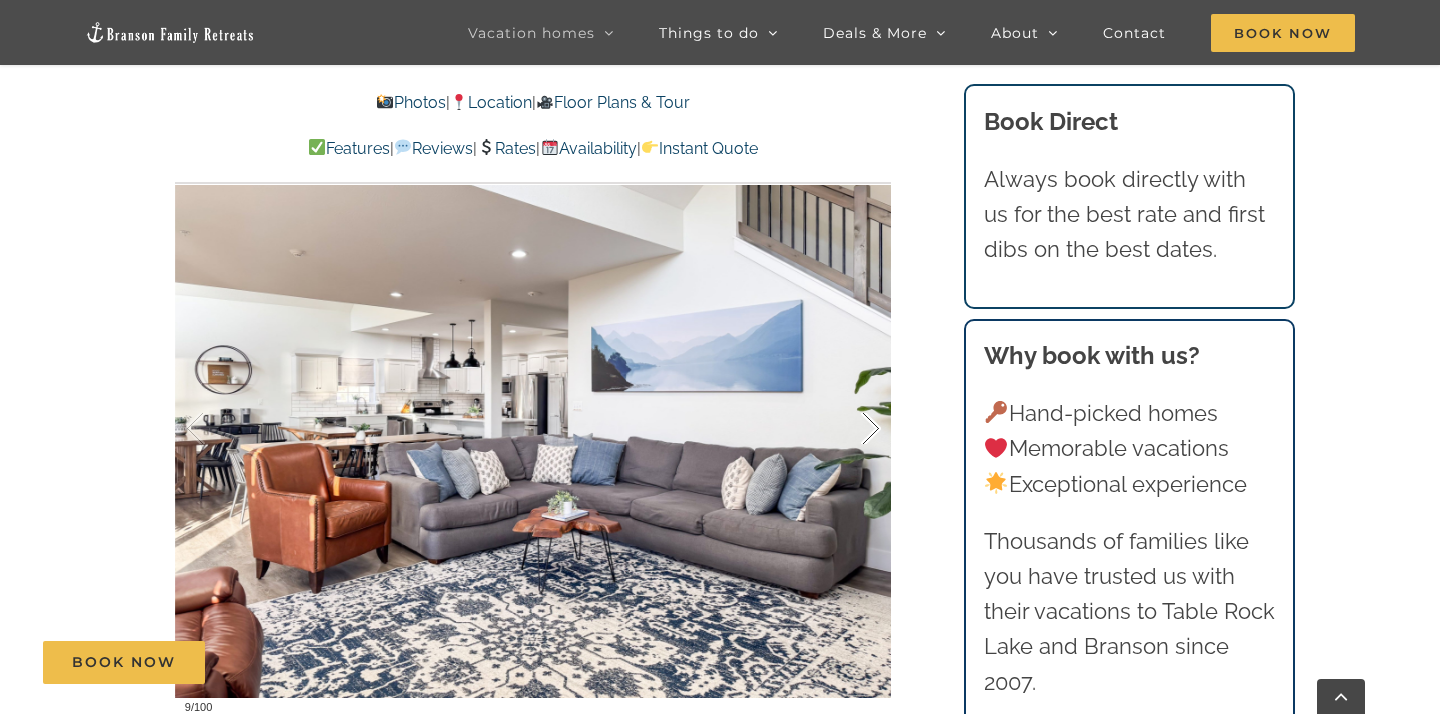 click at bounding box center [850, 429] 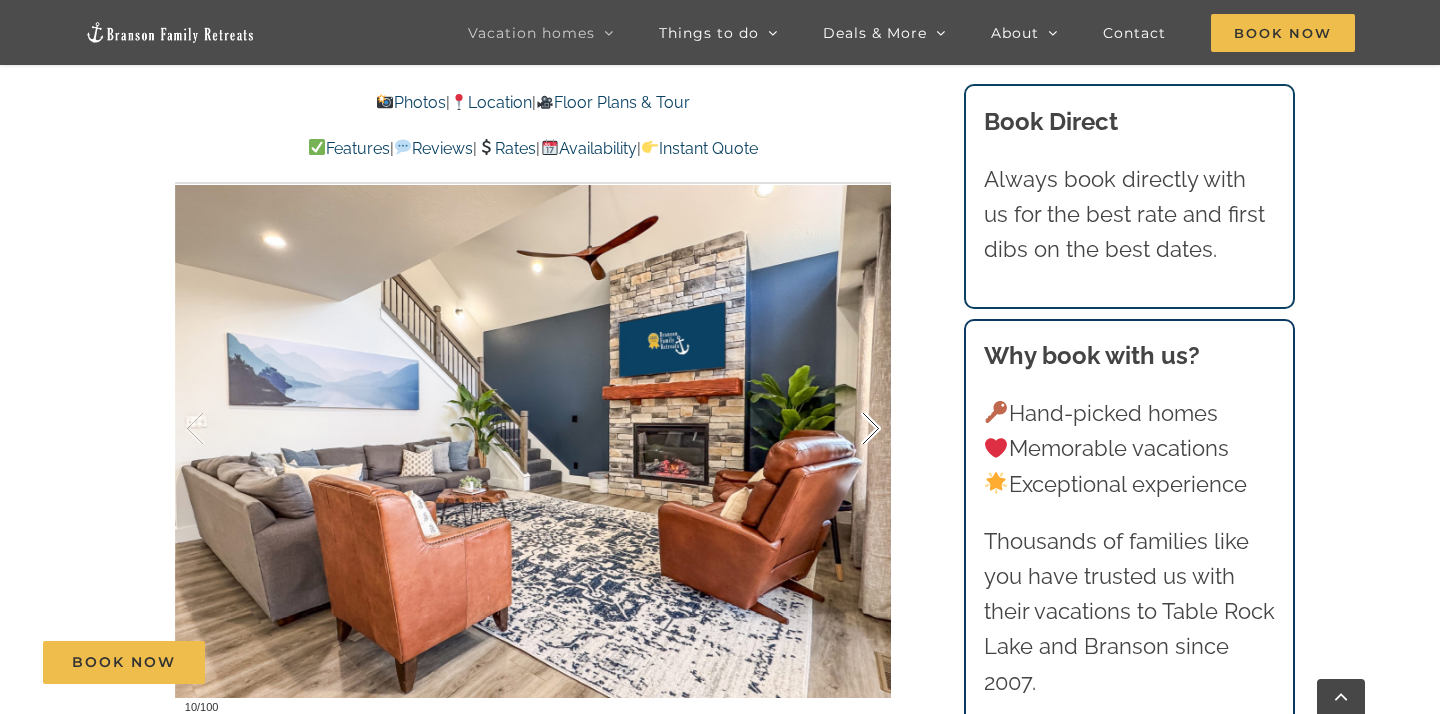 click at bounding box center (850, 429) 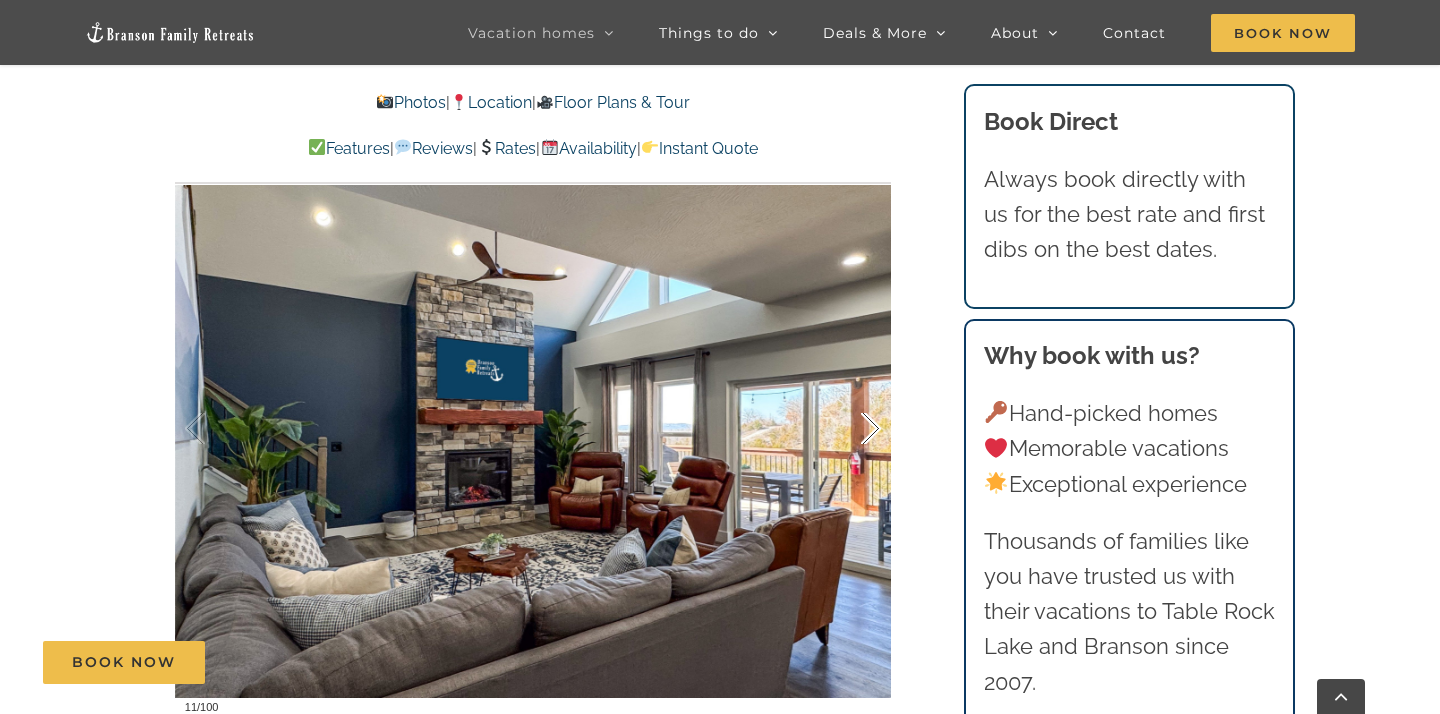 click at bounding box center (850, 429) 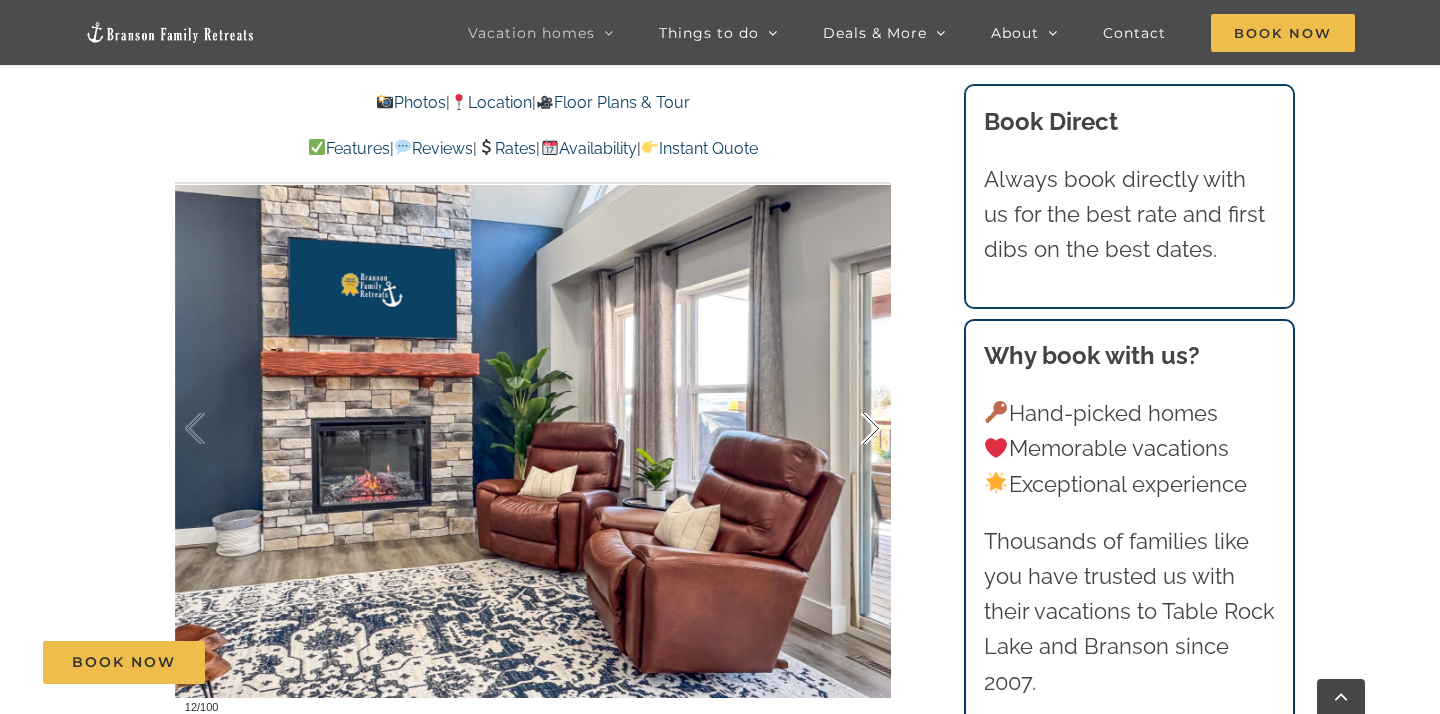 click at bounding box center (850, 429) 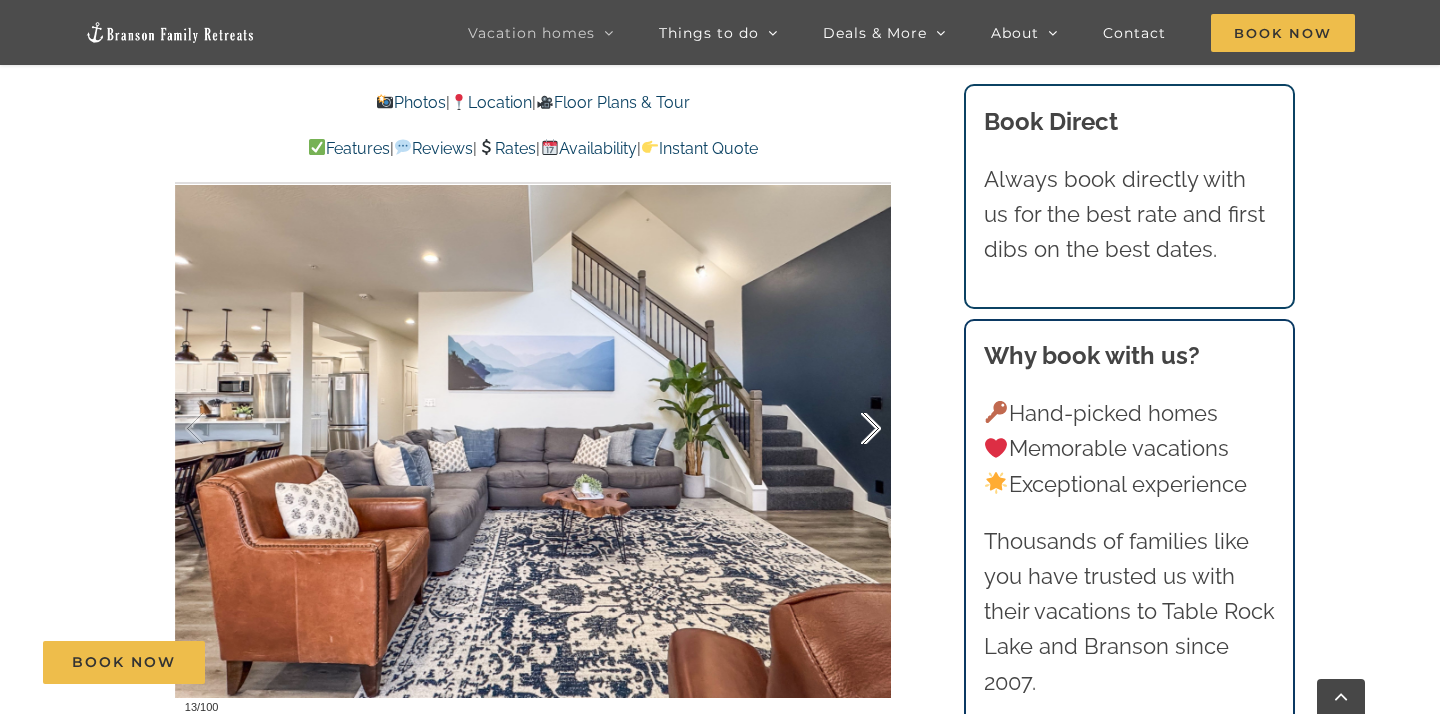 click at bounding box center (850, 429) 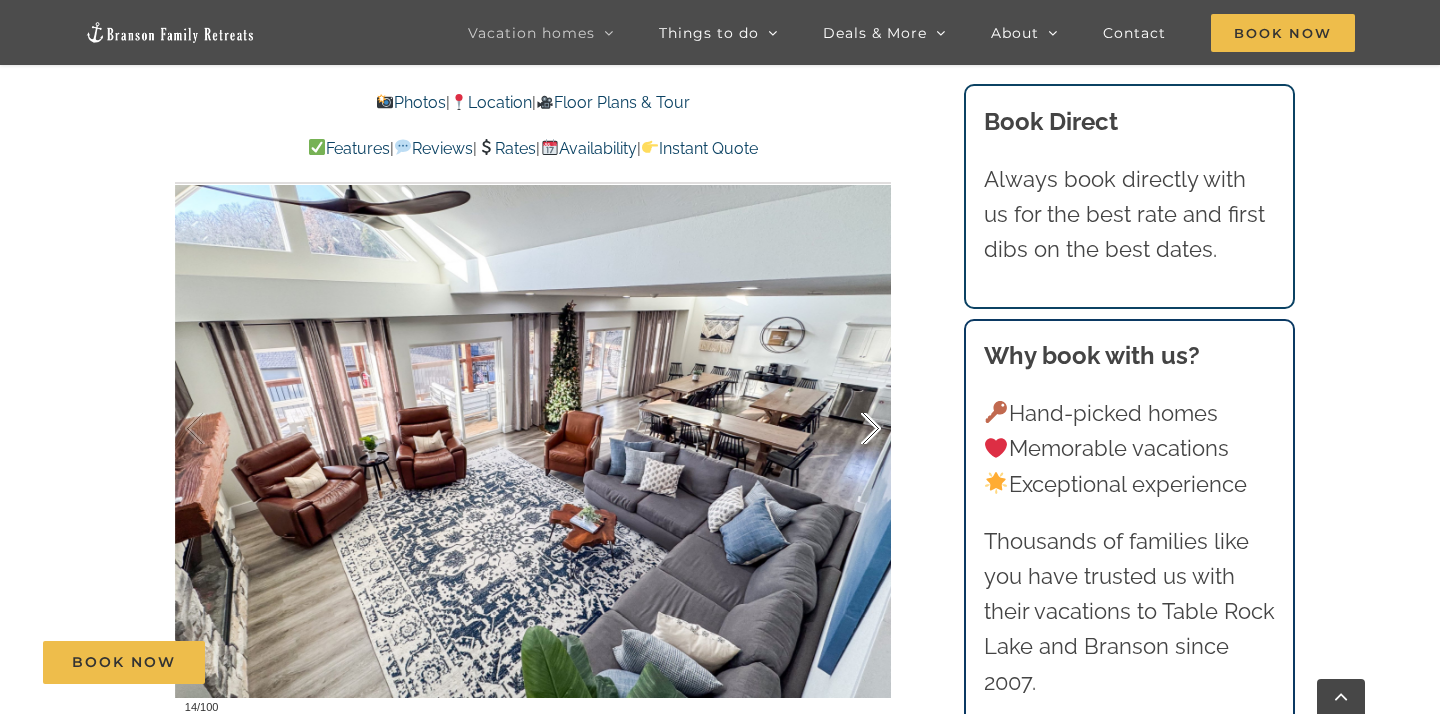 click at bounding box center (850, 429) 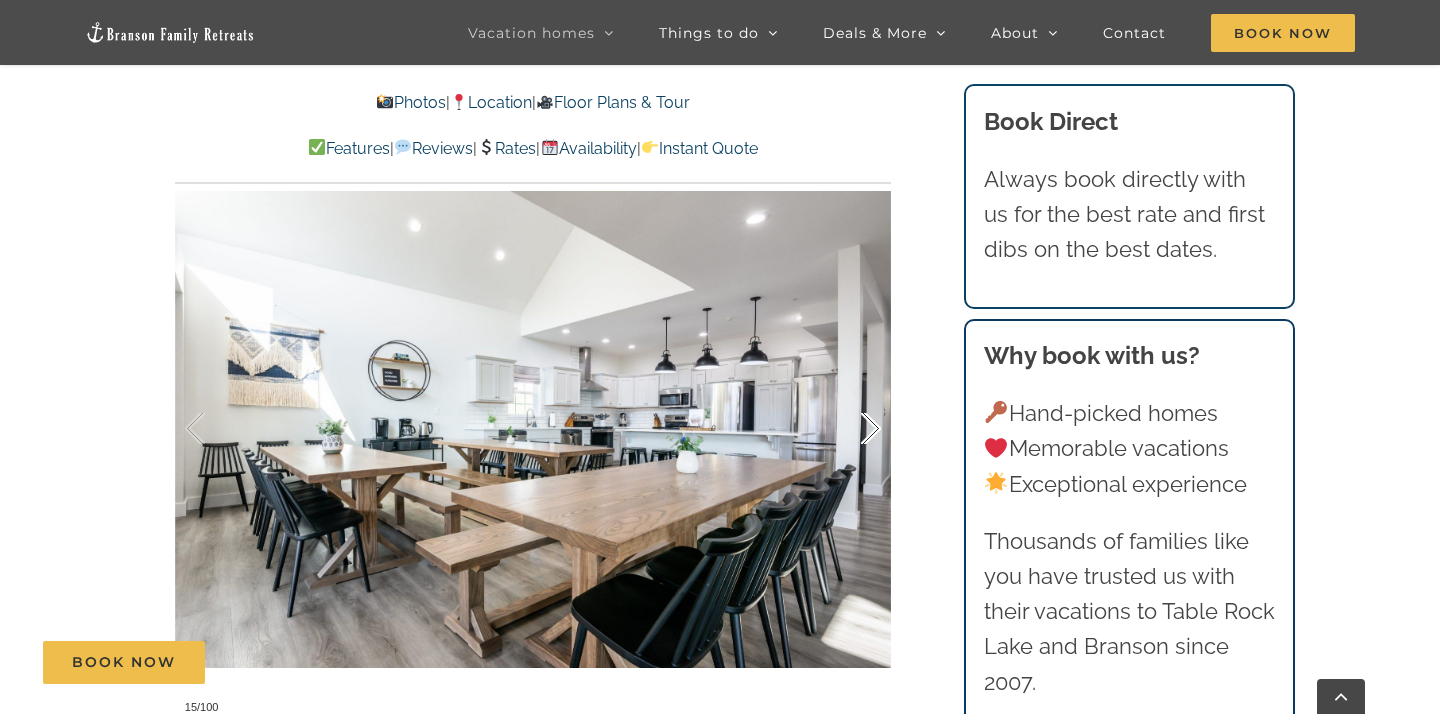 click at bounding box center [850, 429] 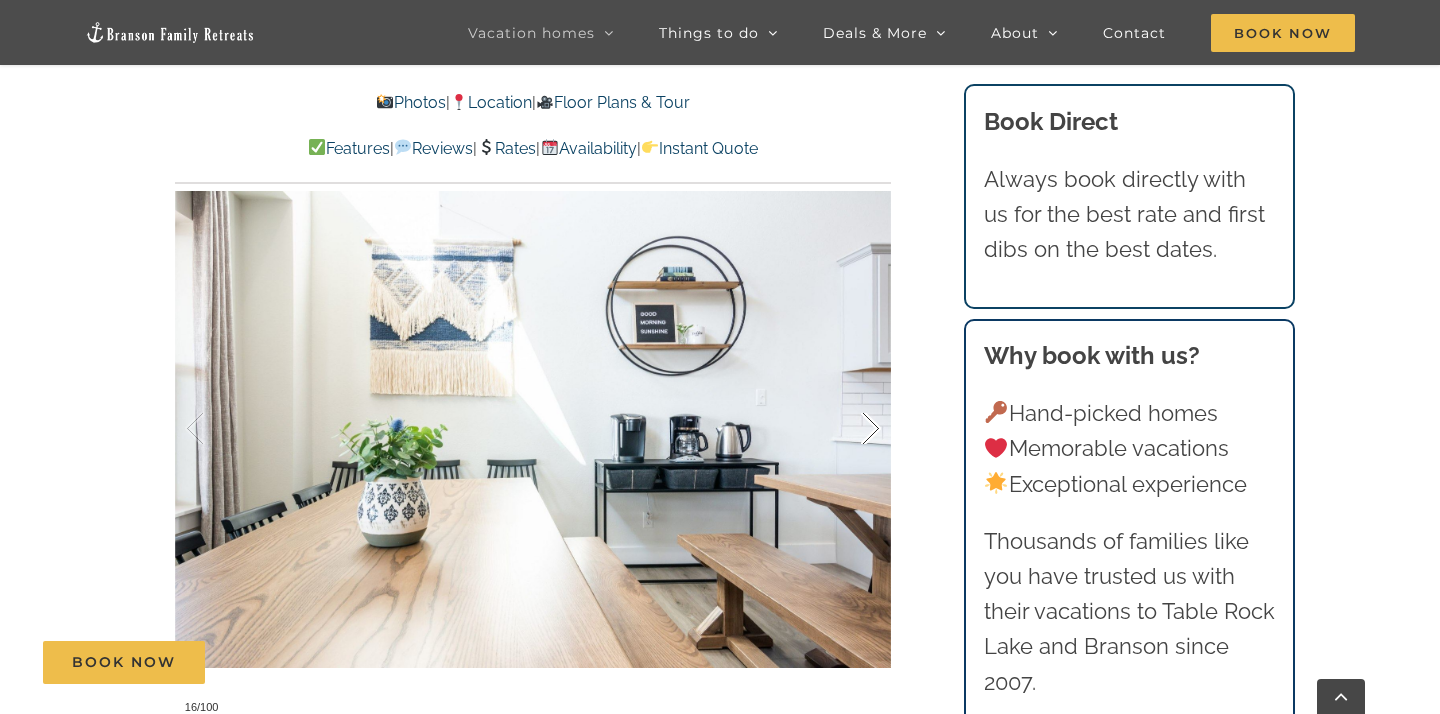 click at bounding box center (850, 429) 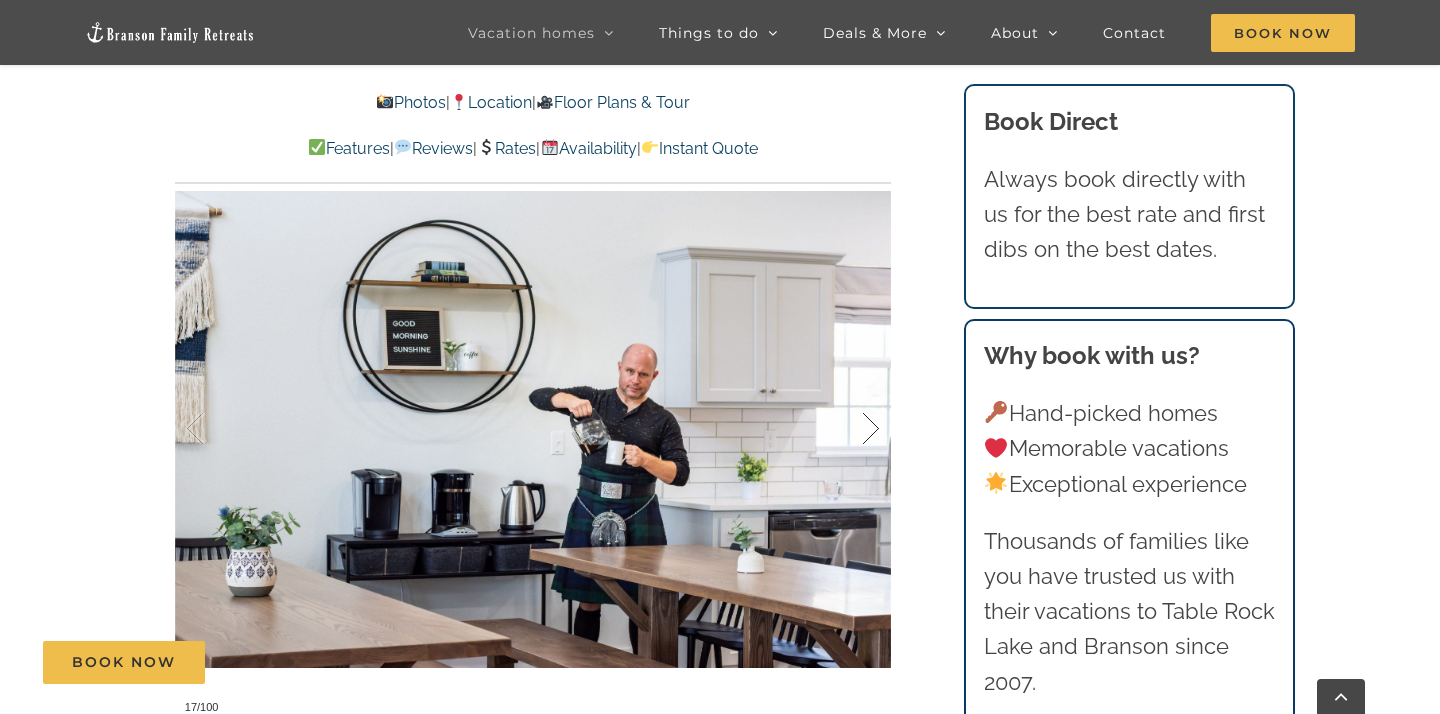 click at bounding box center (850, 429) 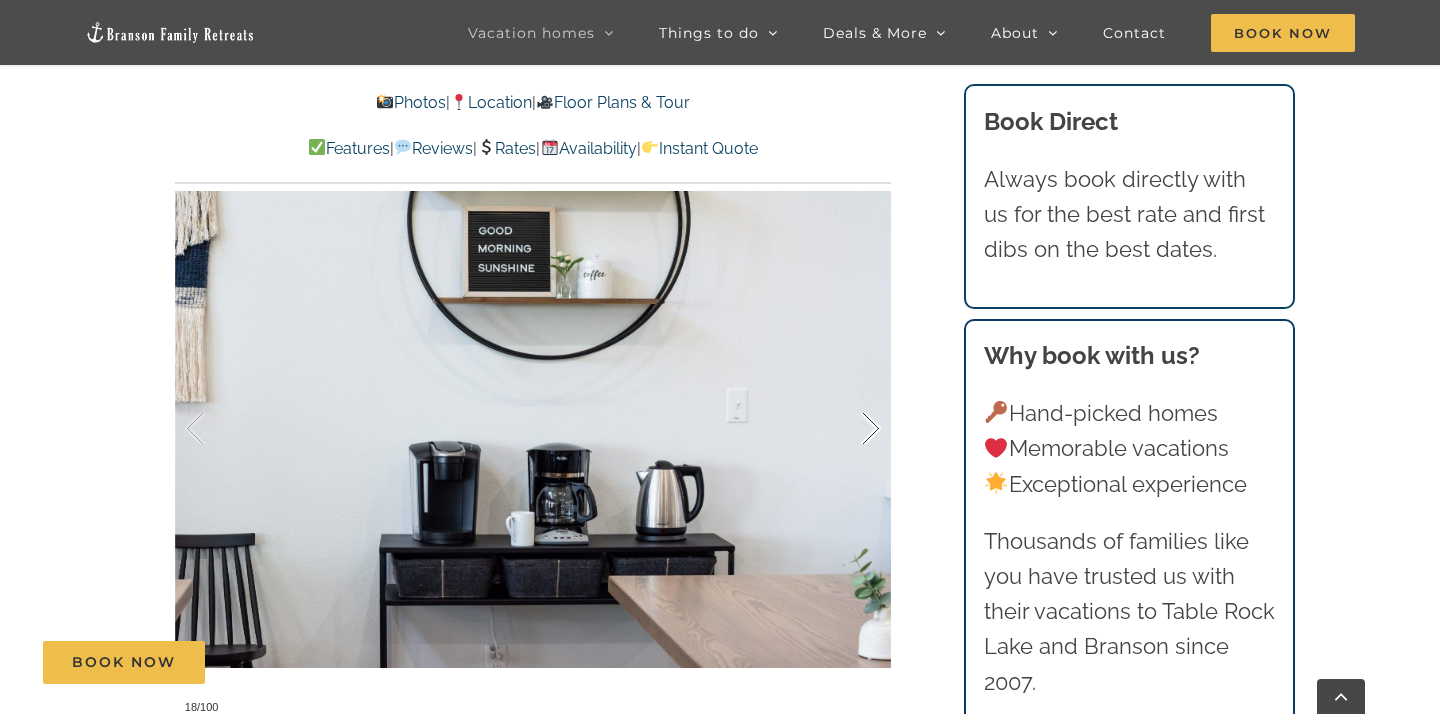 click at bounding box center [850, 429] 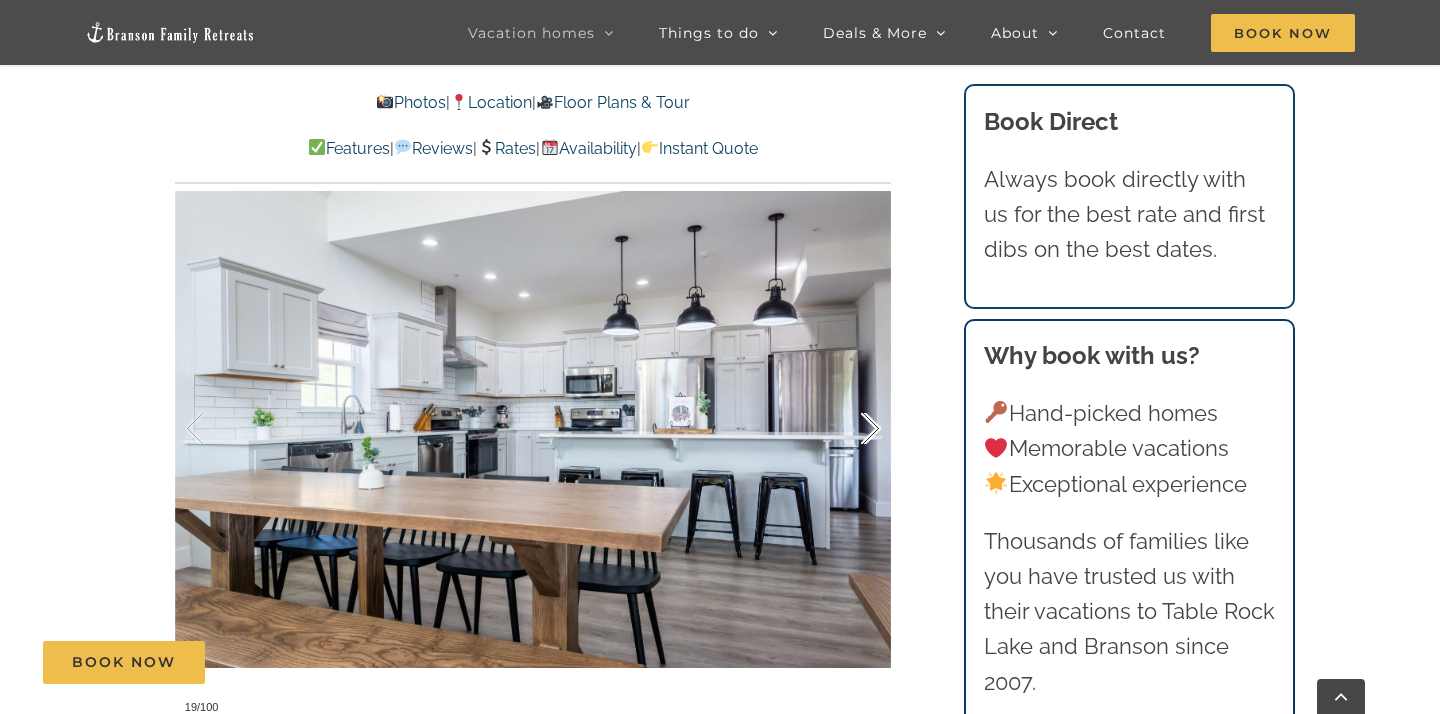 click at bounding box center (850, 429) 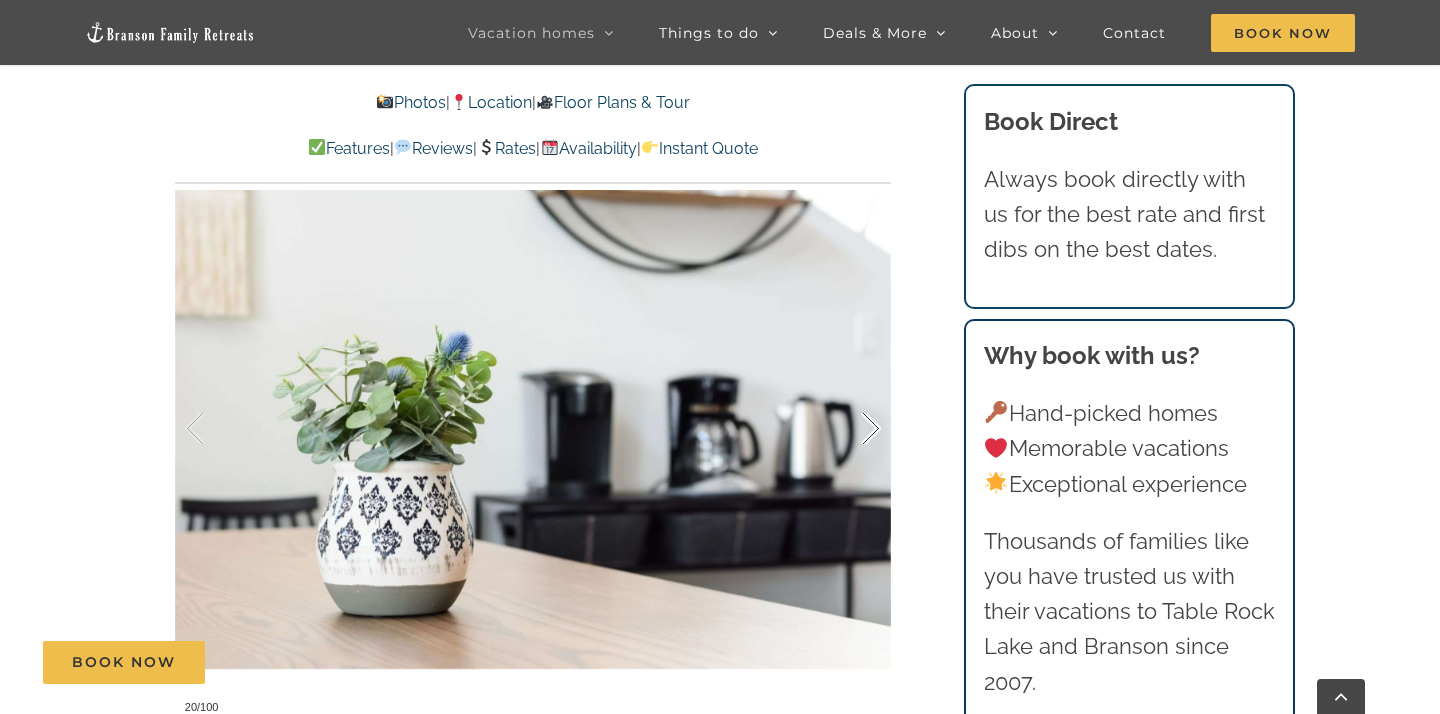 click at bounding box center [850, 429] 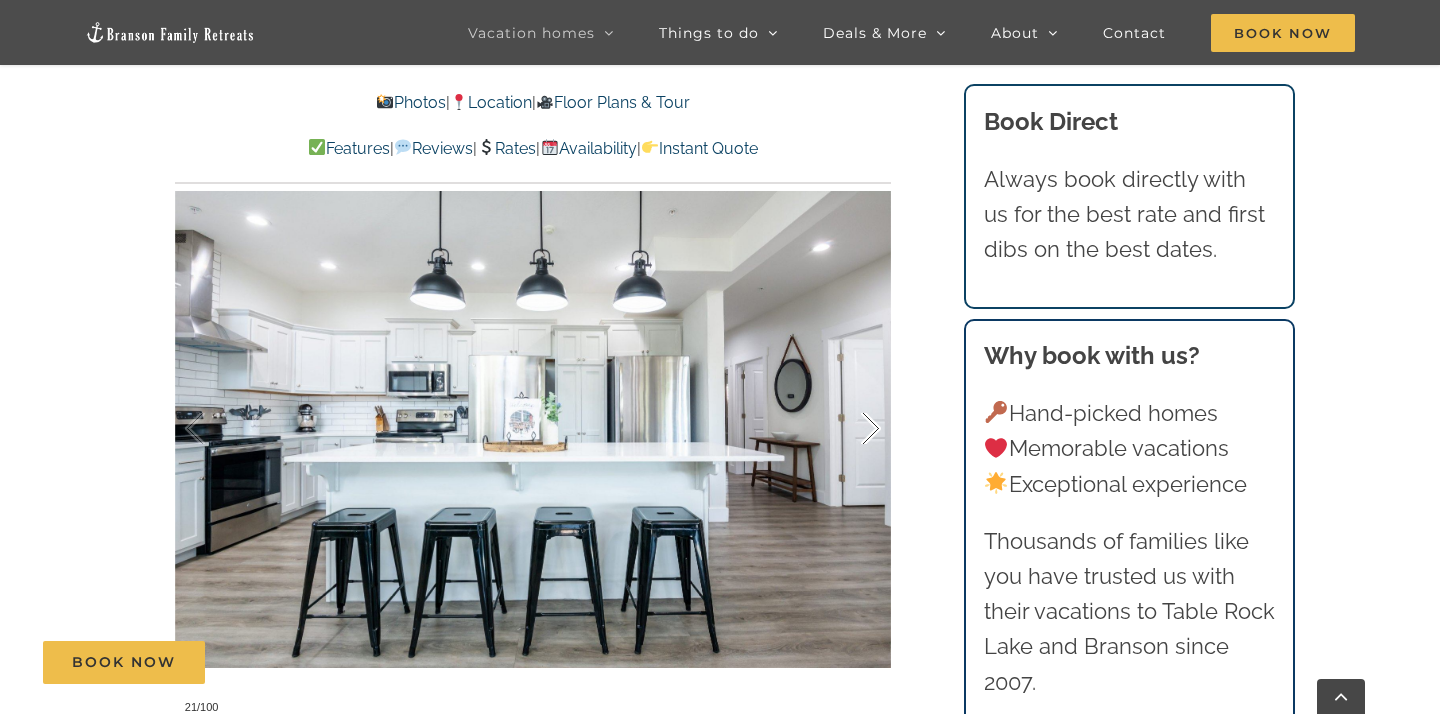 click at bounding box center [850, 429] 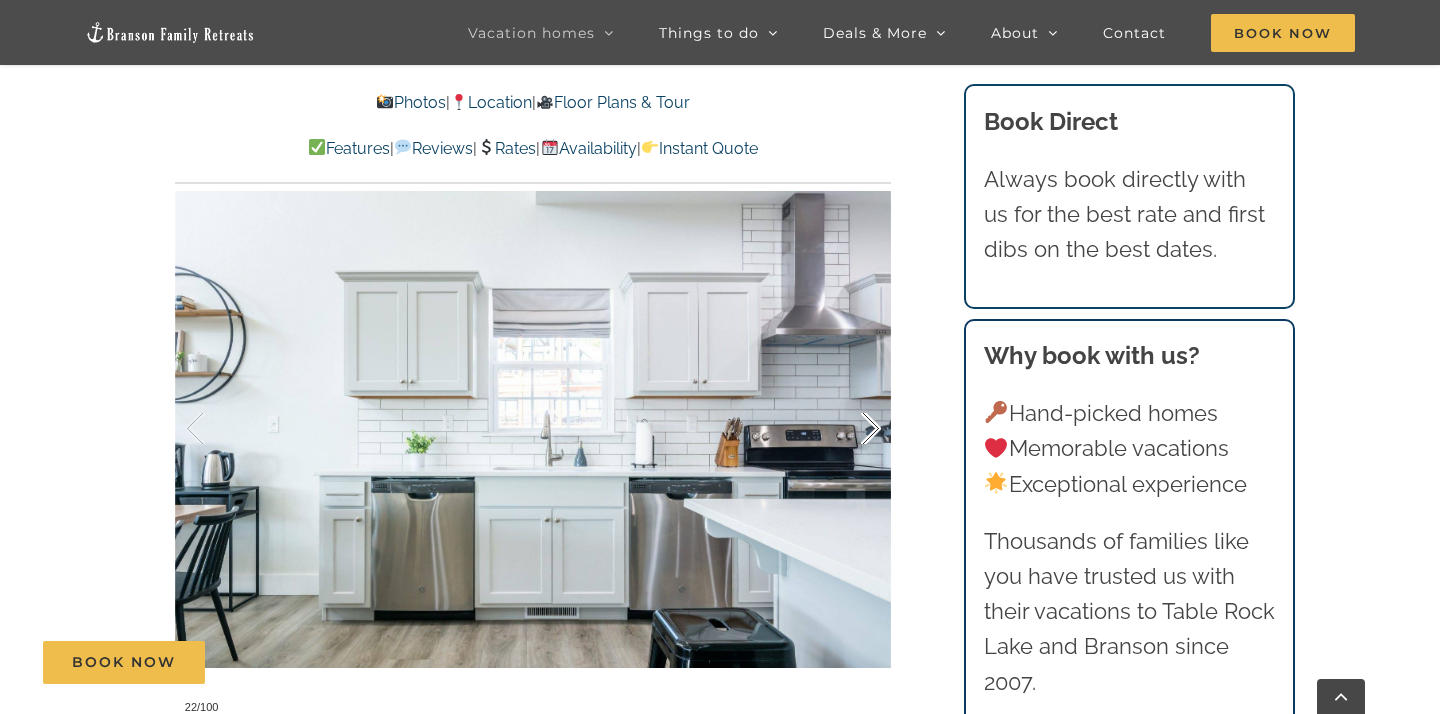 click at bounding box center (850, 429) 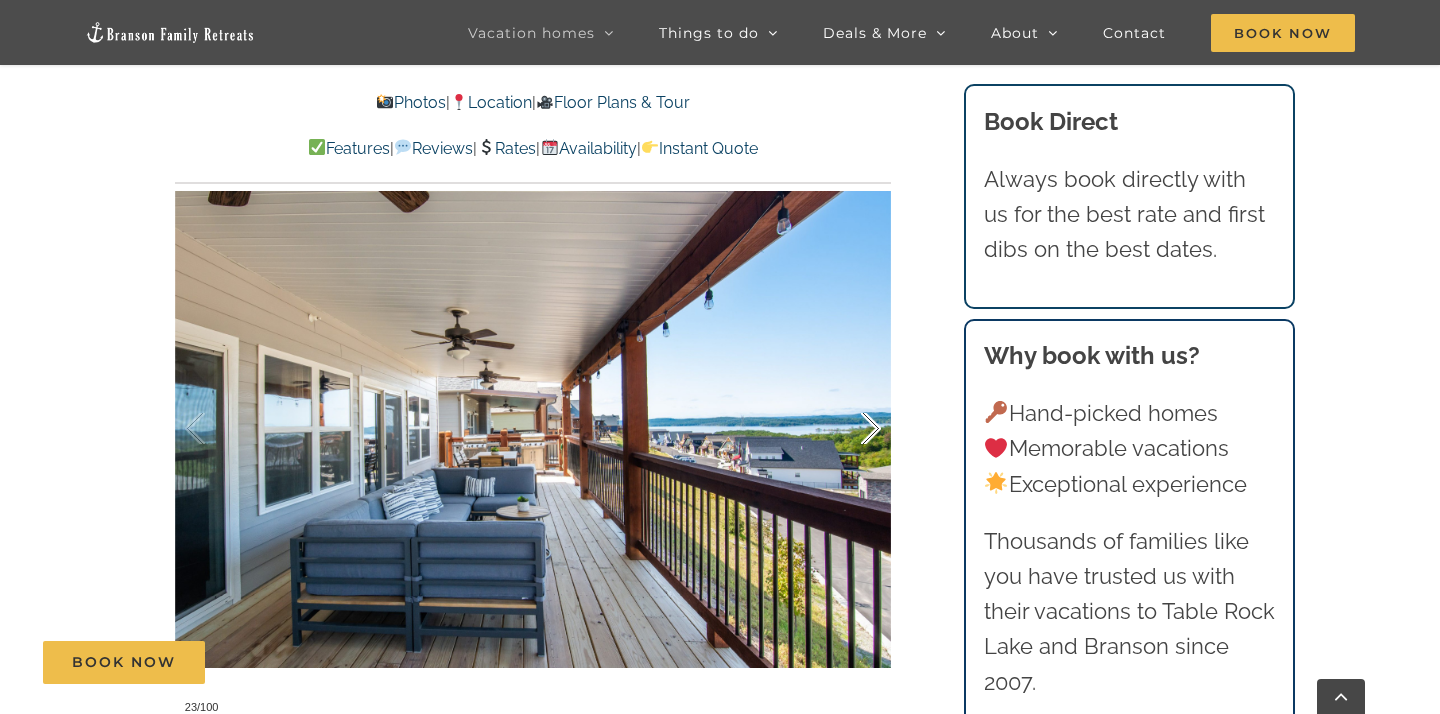 click at bounding box center [850, 429] 